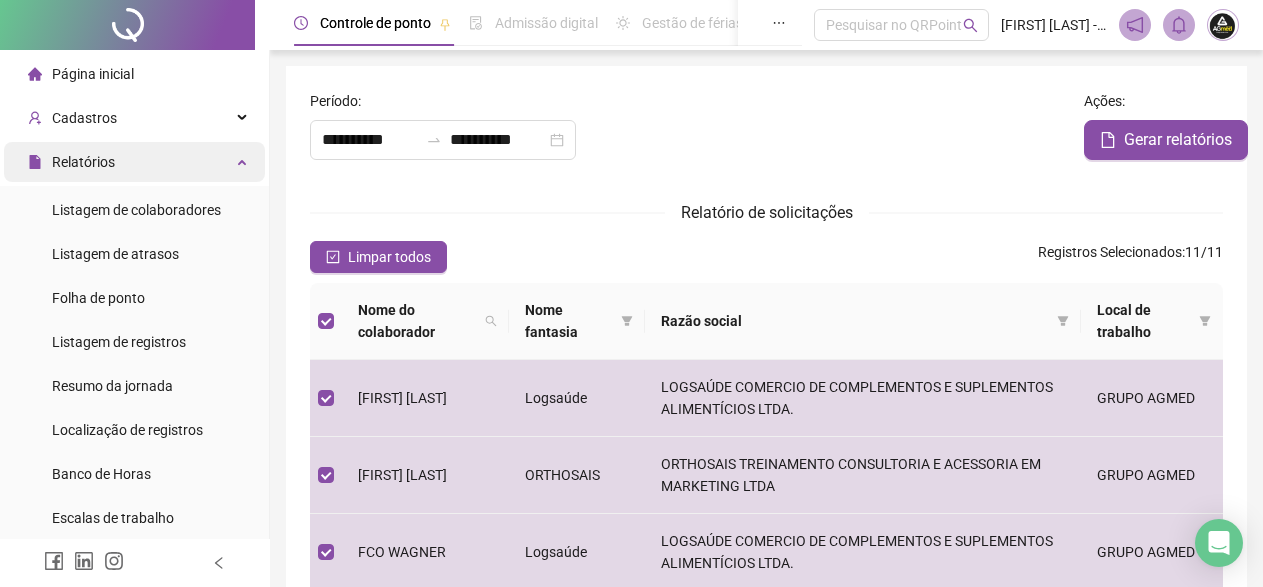 click on "Relatórios" at bounding box center (83, 162) 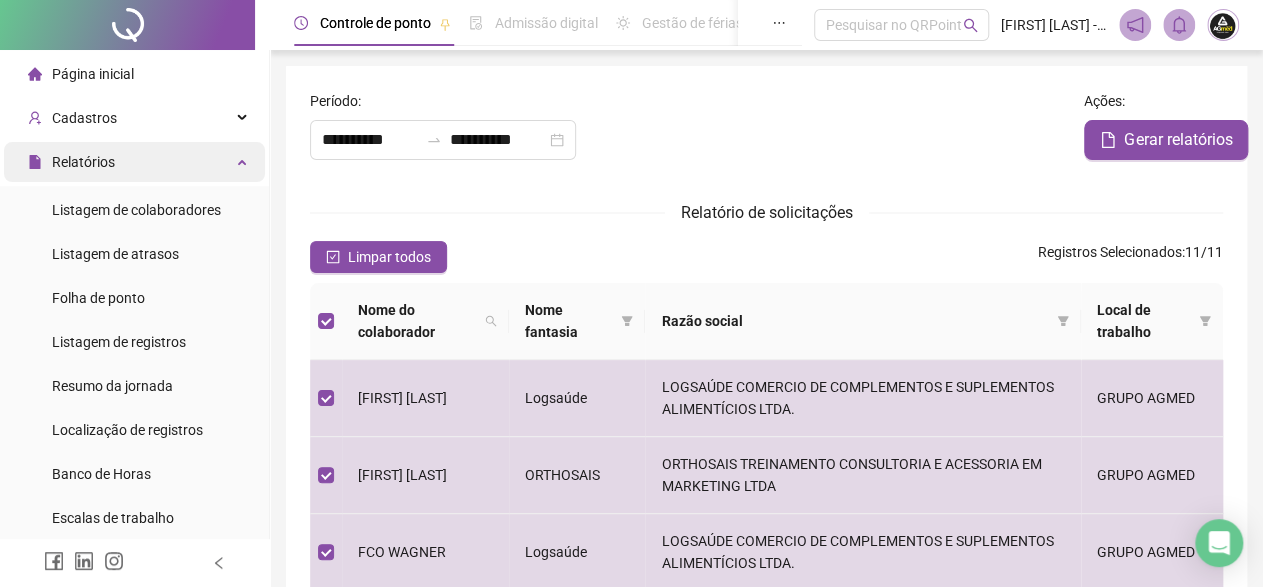 scroll, scrollTop: 99, scrollLeft: 0, axis: vertical 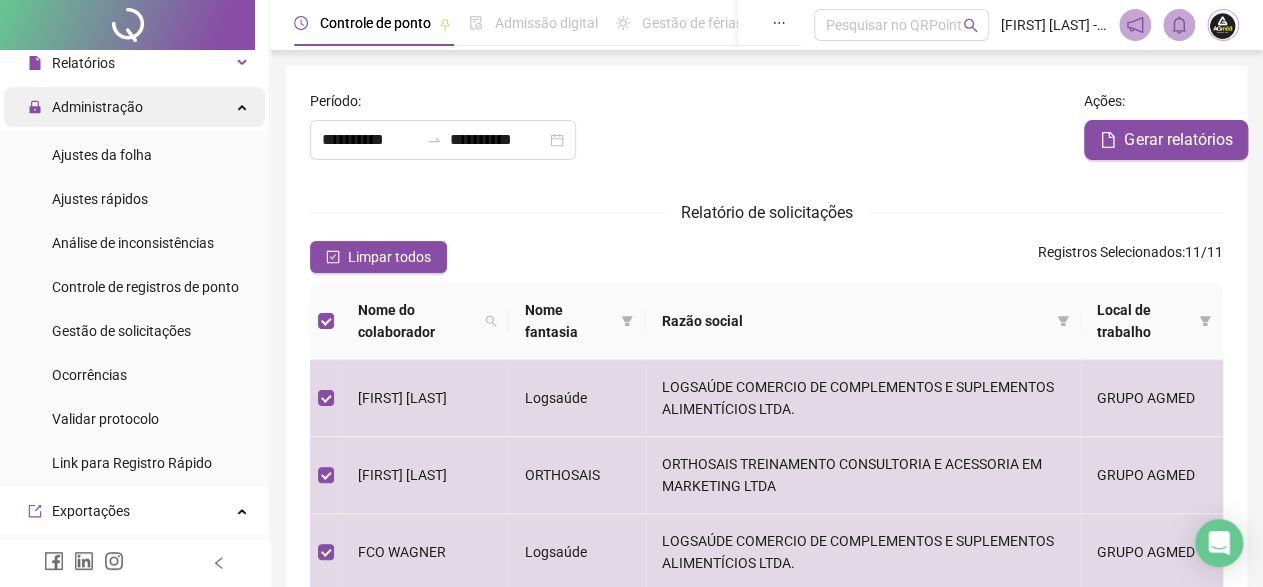 click on "Administração" at bounding box center (97, 107) 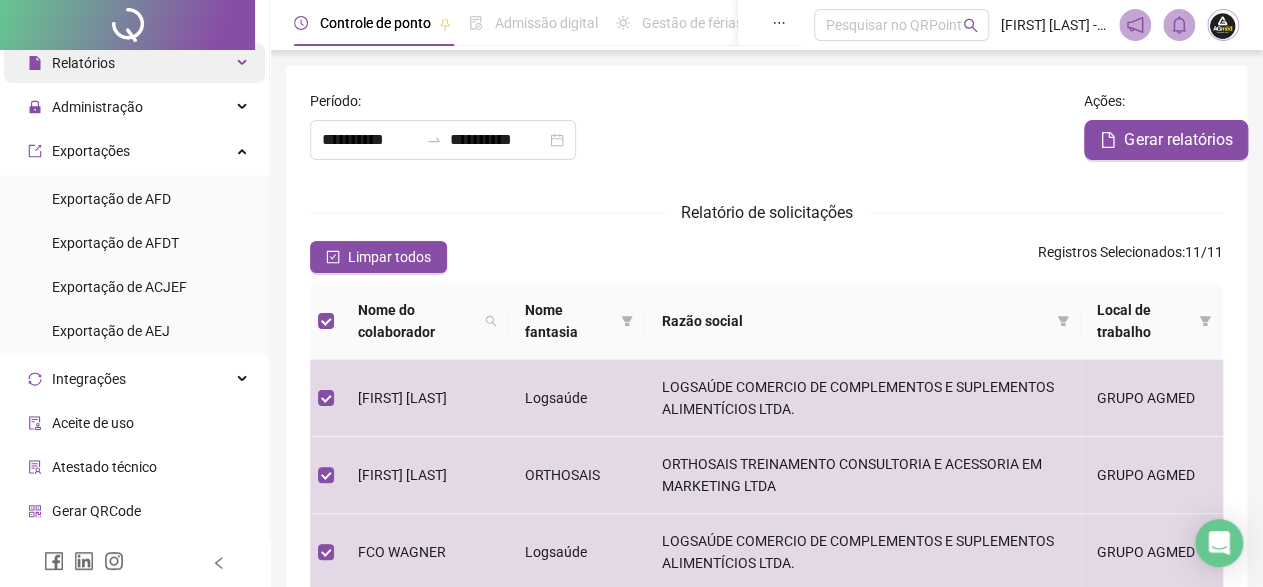 click on "Relatórios" at bounding box center (83, 63) 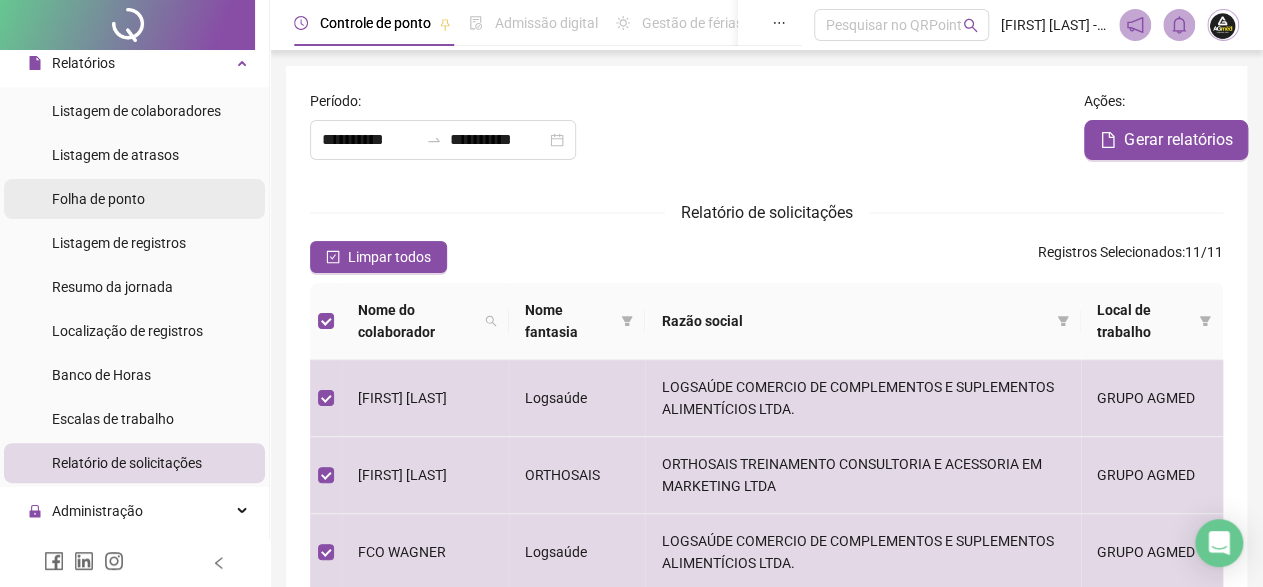 click on "Folha de ponto" at bounding box center [98, 199] 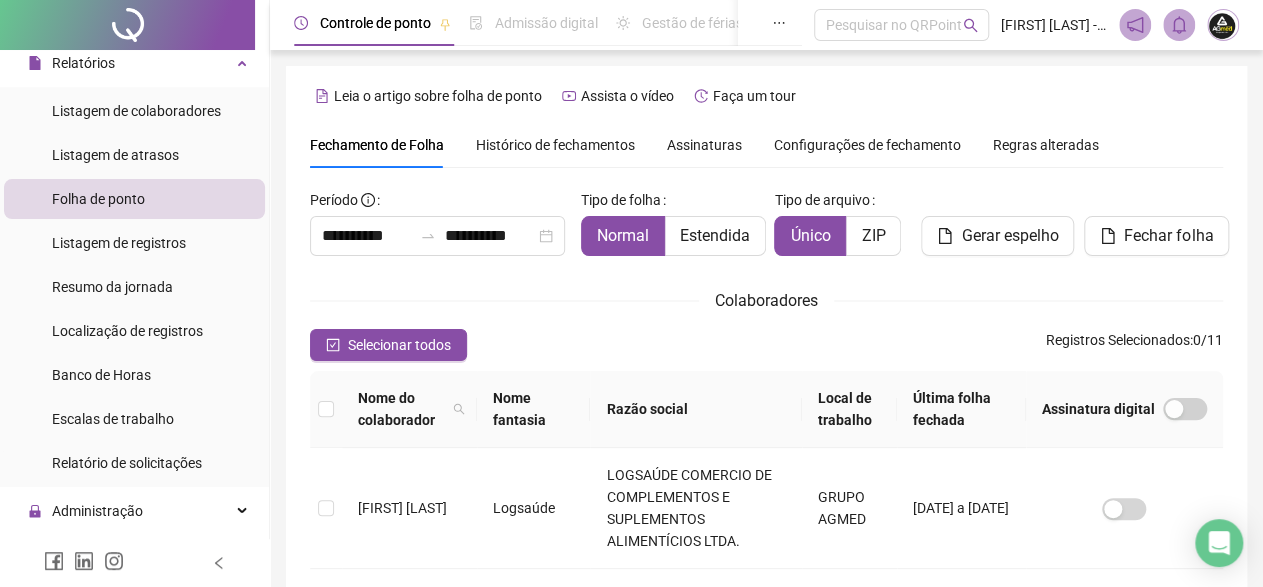 scroll, scrollTop: 115, scrollLeft: 0, axis: vertical 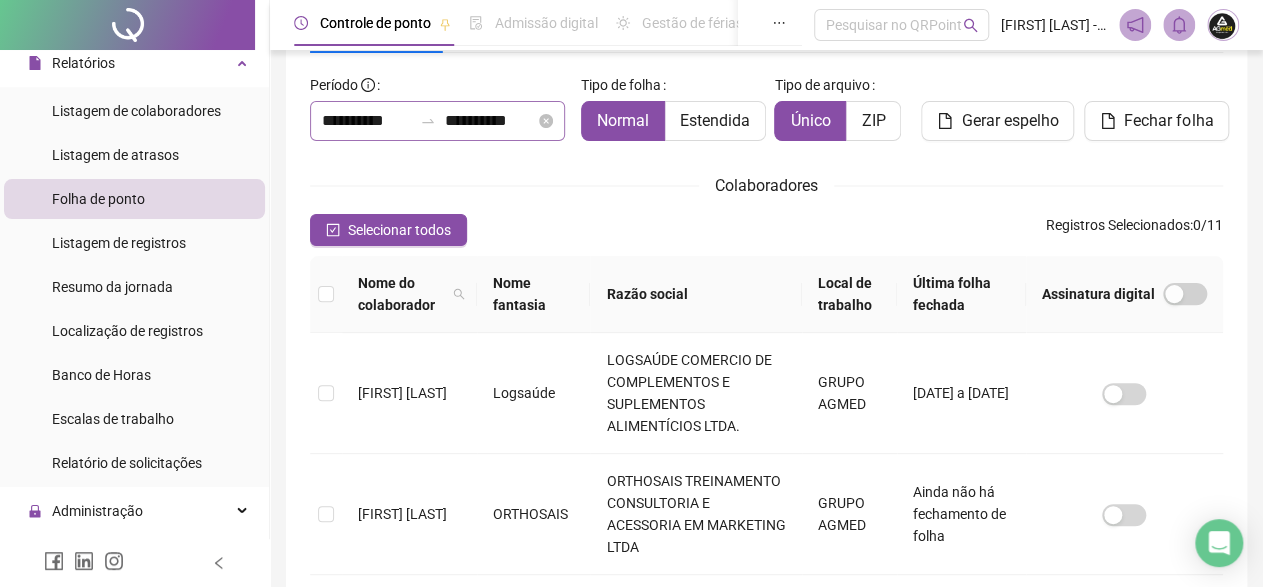 click at bounding box center [428, 121] 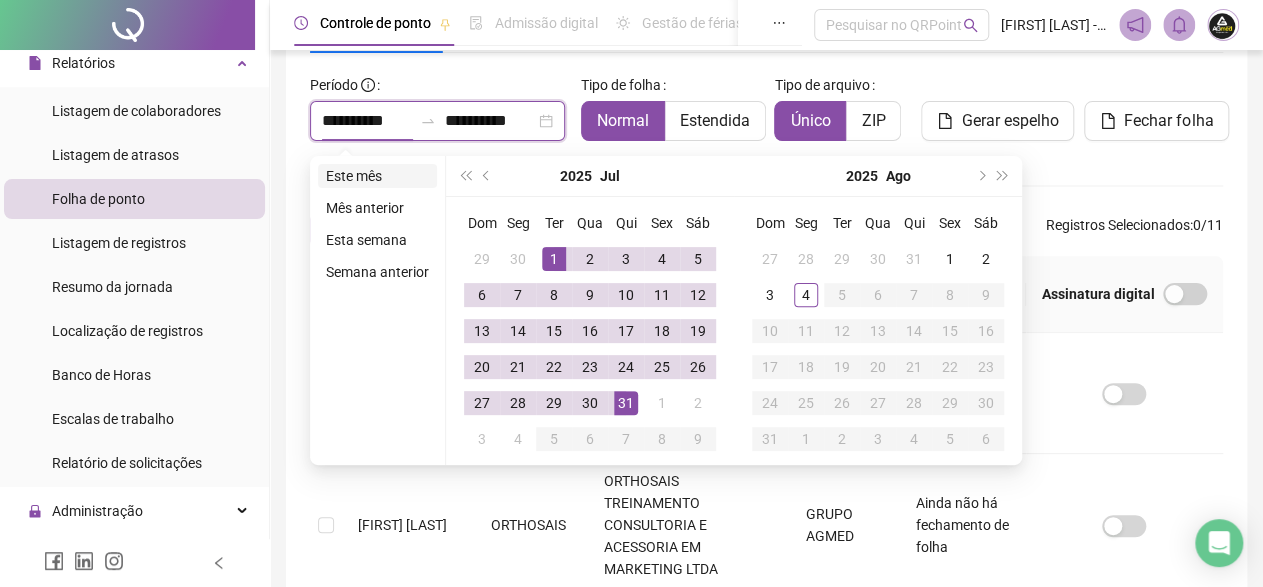 type on "**********" 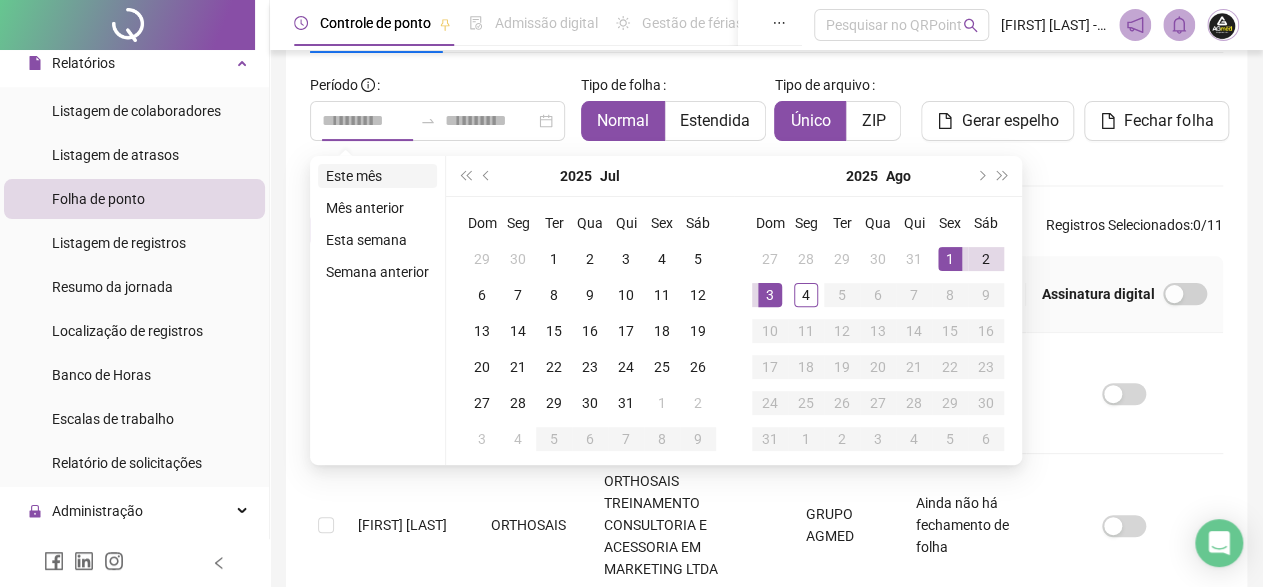 click on "Este mês" at bounding box center (377, 176) 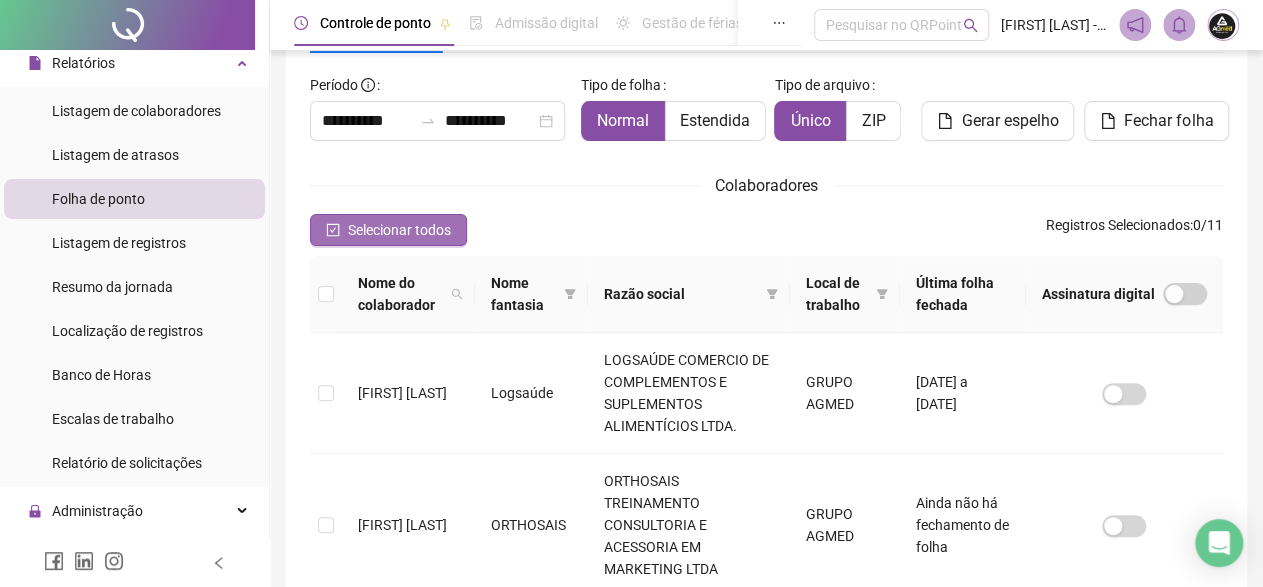 click on "Selecionar todos" at bounding box center (399, 230) 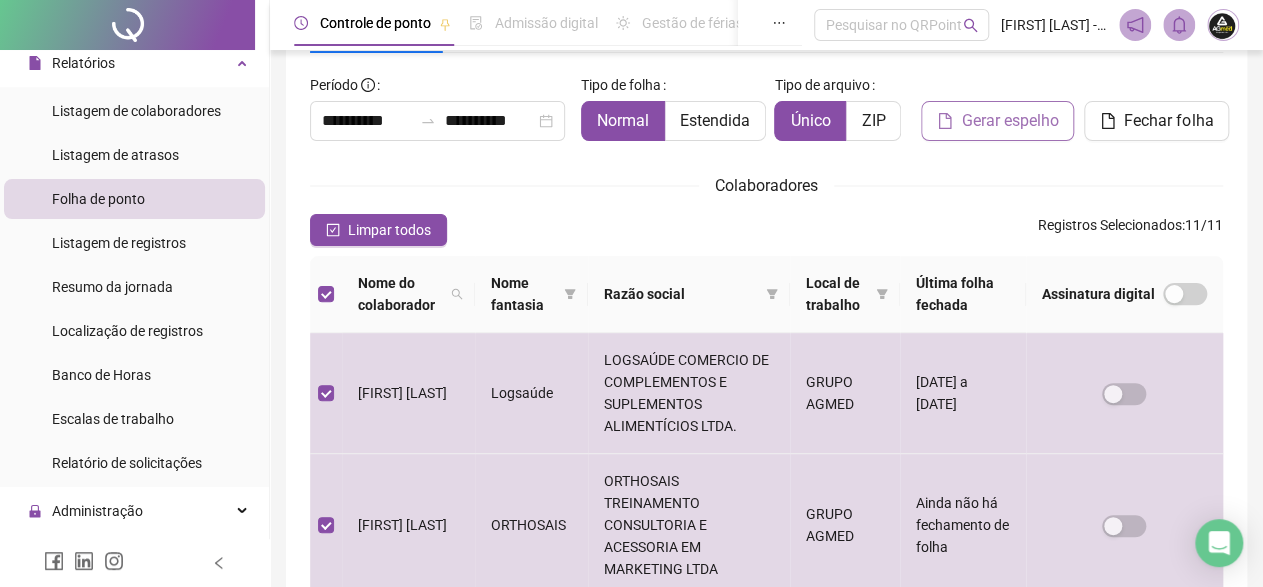 click on "Gerar espelho" at bounding box center (1009, 121) 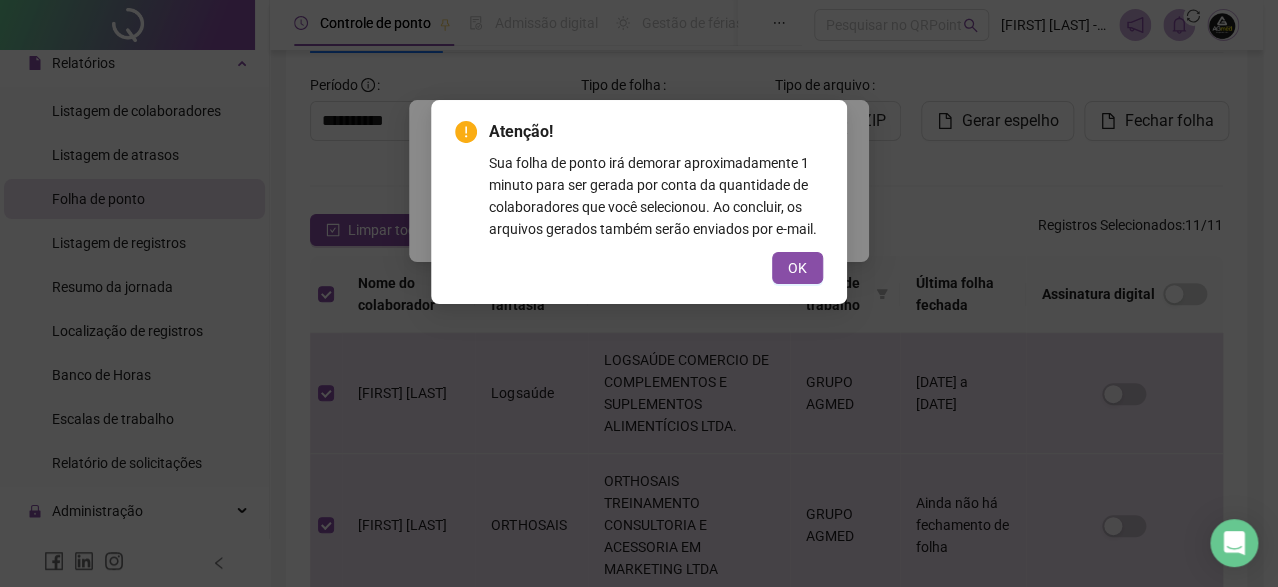 click on "OK" at bounding box center [797, 268] 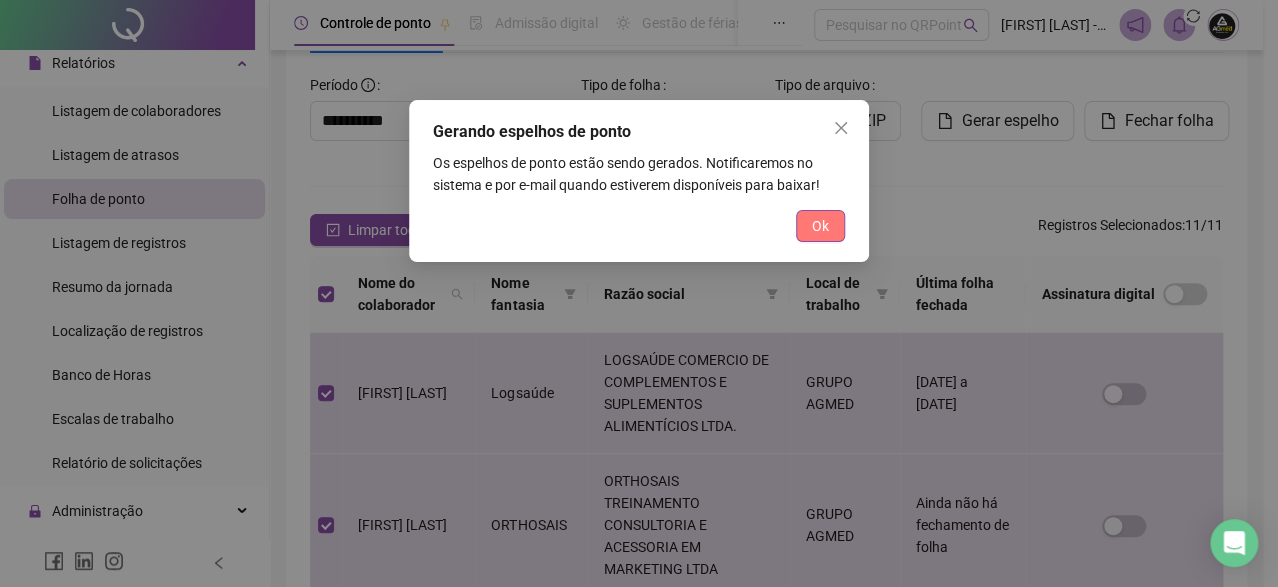 click on "Ok" at bounding box center (820, 226) 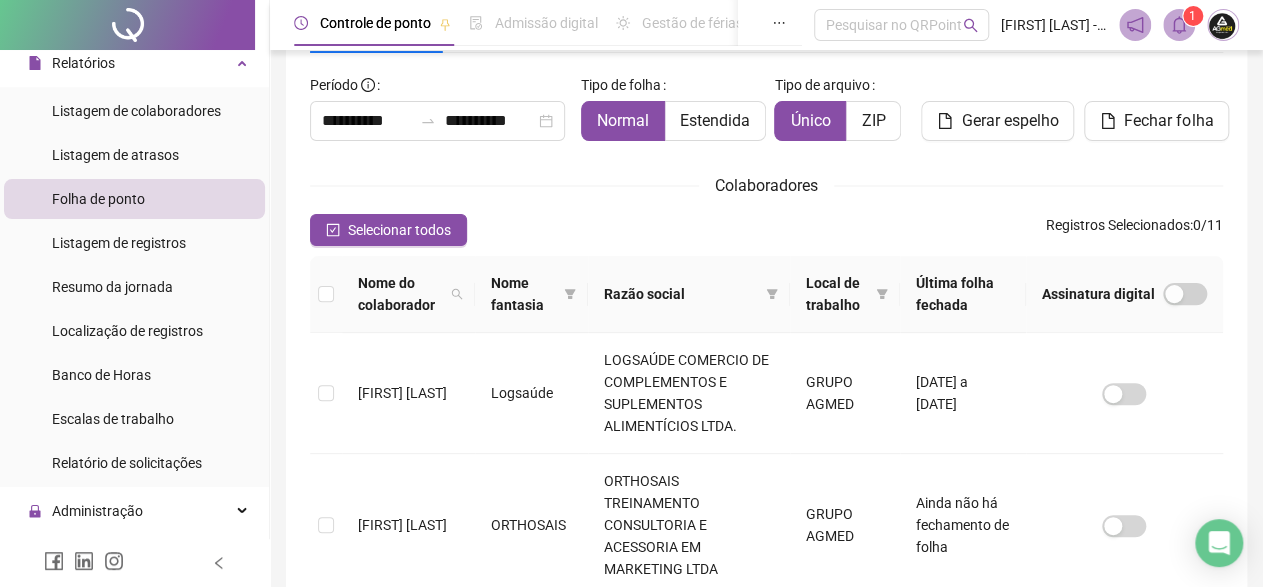click on "1" at bounding box center [1179, 25] 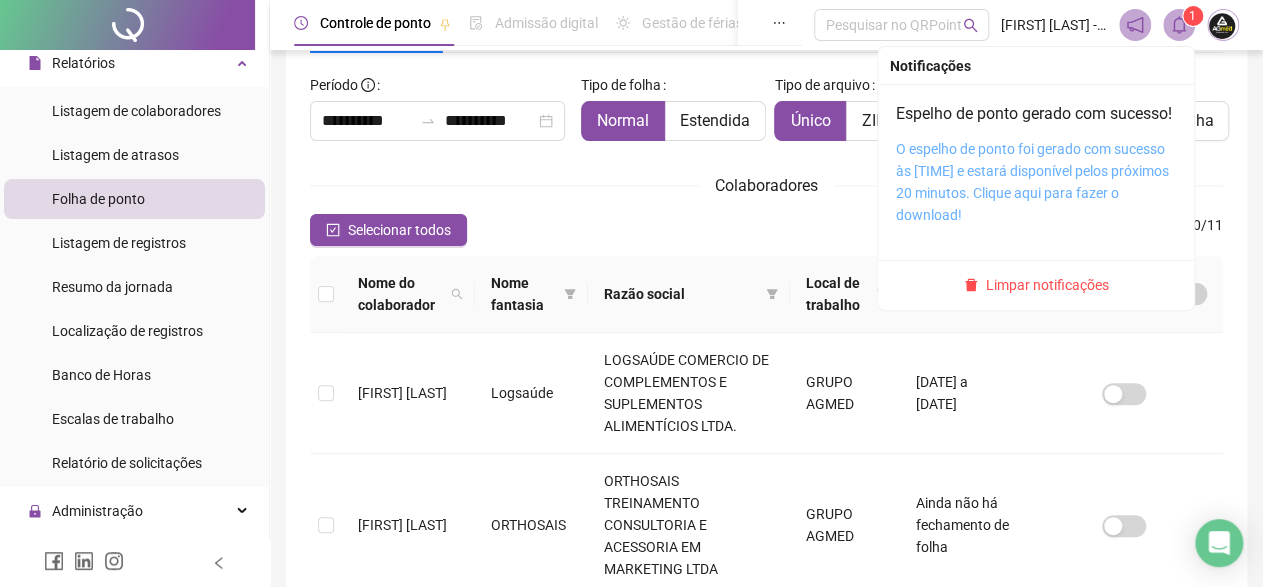 click on "O espelho de ponto foi gerado com sucesso às [TIME] e estará disponível pelos próximos 20 minutos.
Clique aqui para fazer o download!" at bounding box center [1032, 182] 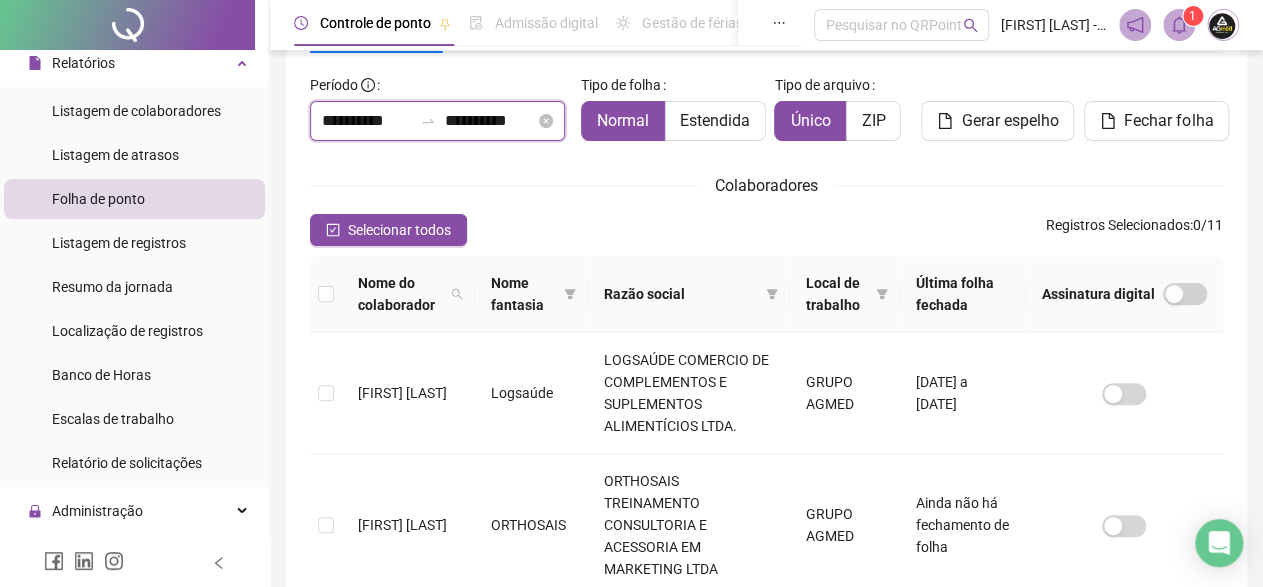 click on "**********" at bounding box center (489, 121) 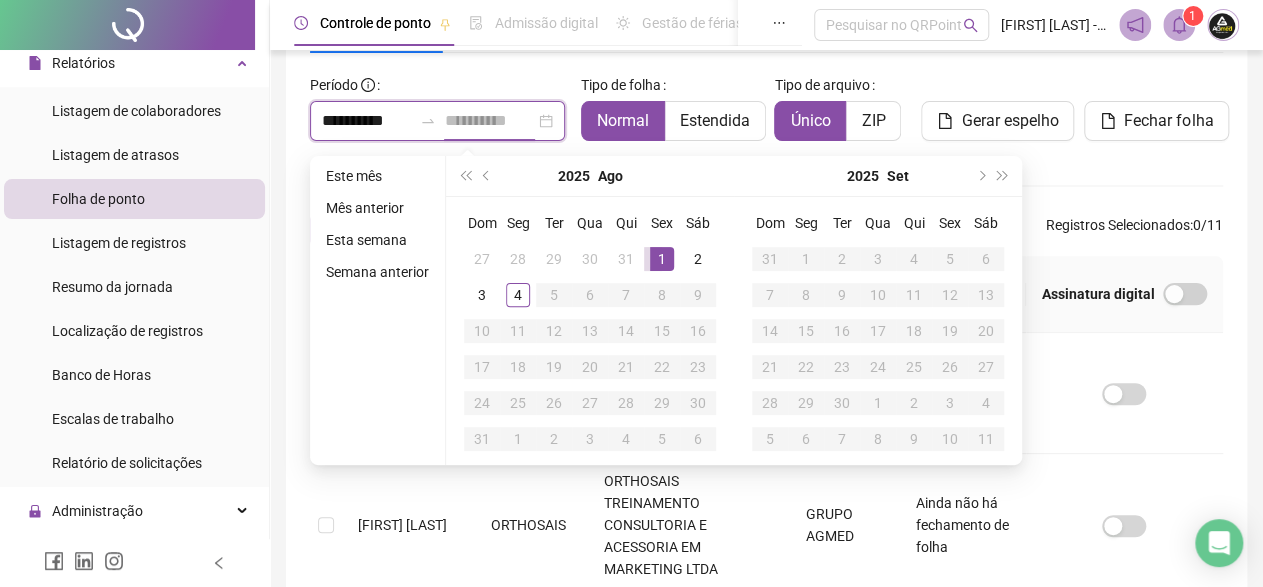 type on "**********" 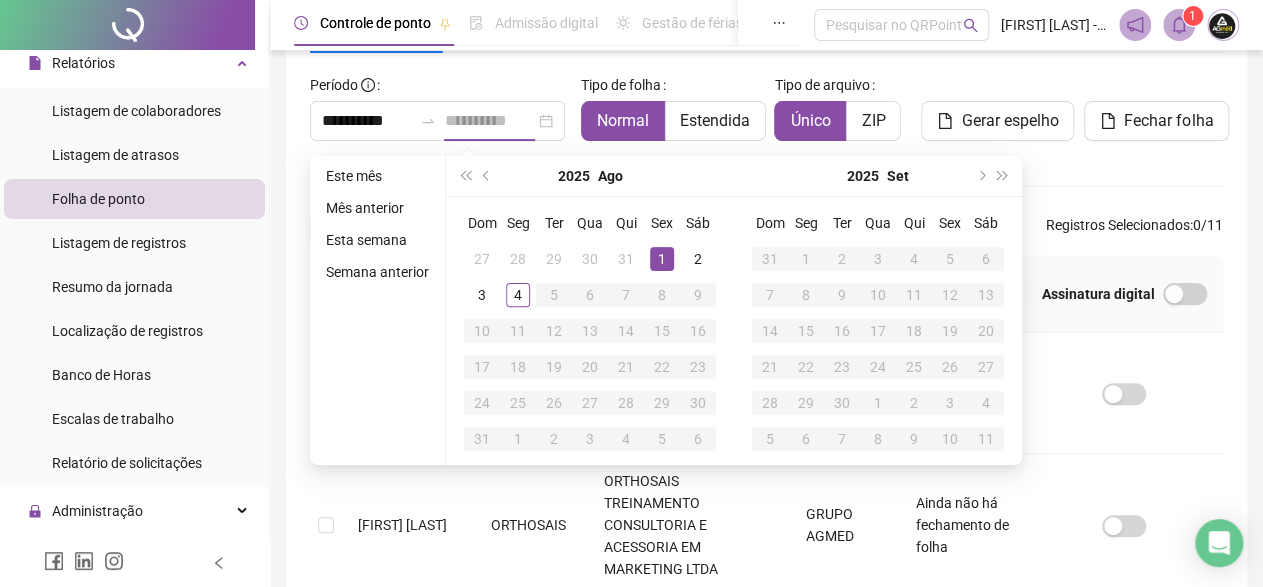 click on "1" at bounding box center [662, 259] 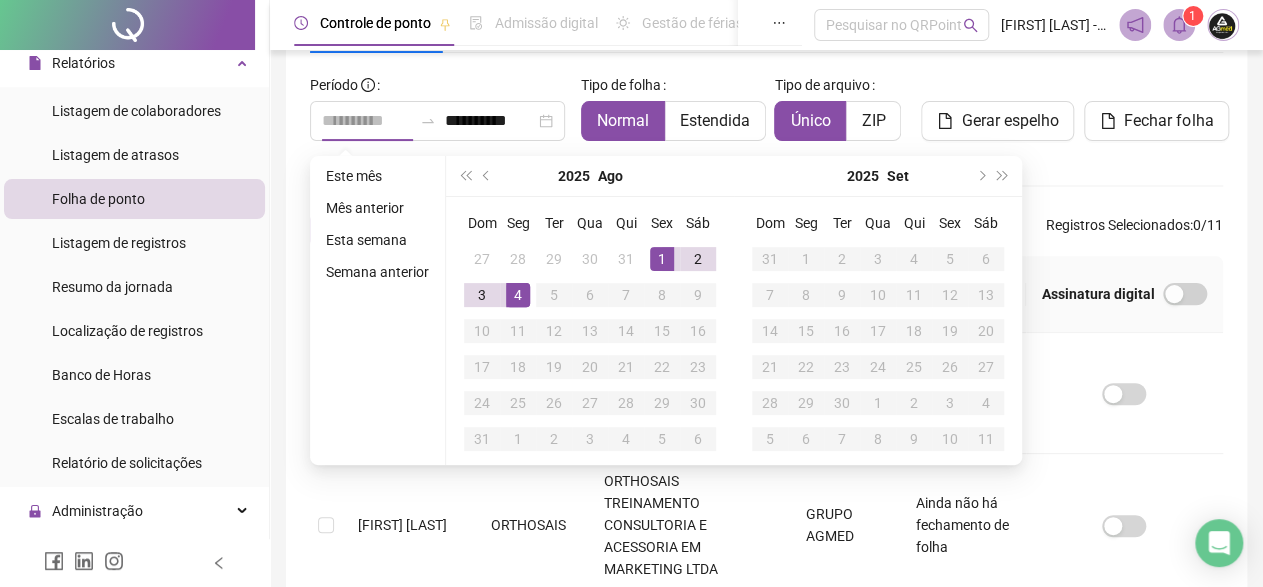 click on "4" at bounding box center [518, 295] 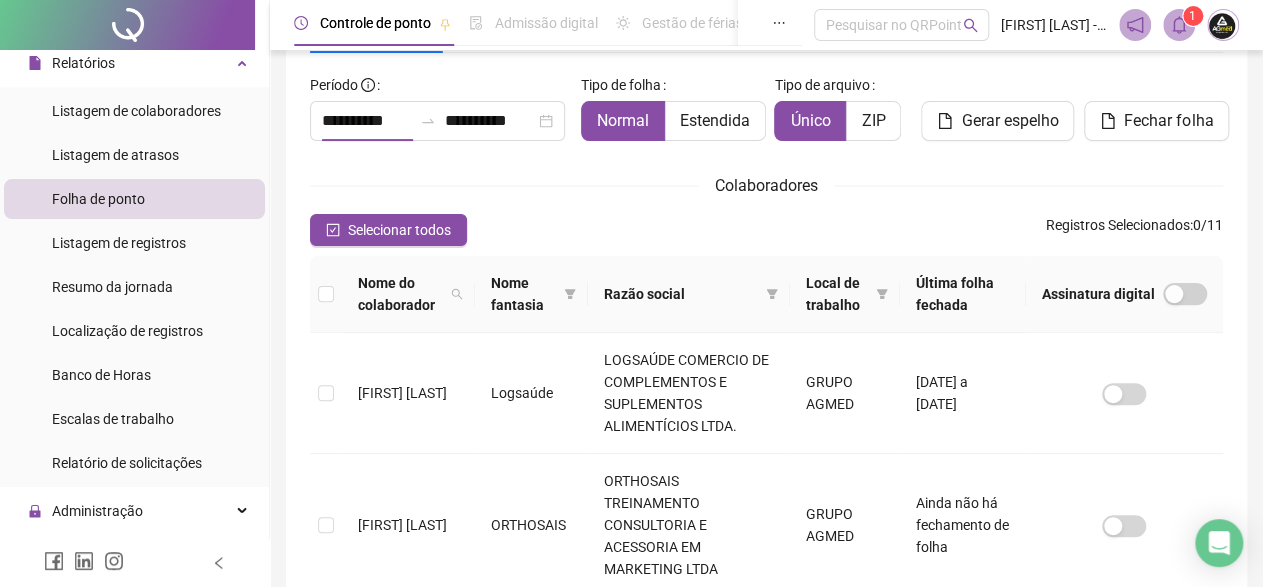 type on "**********" 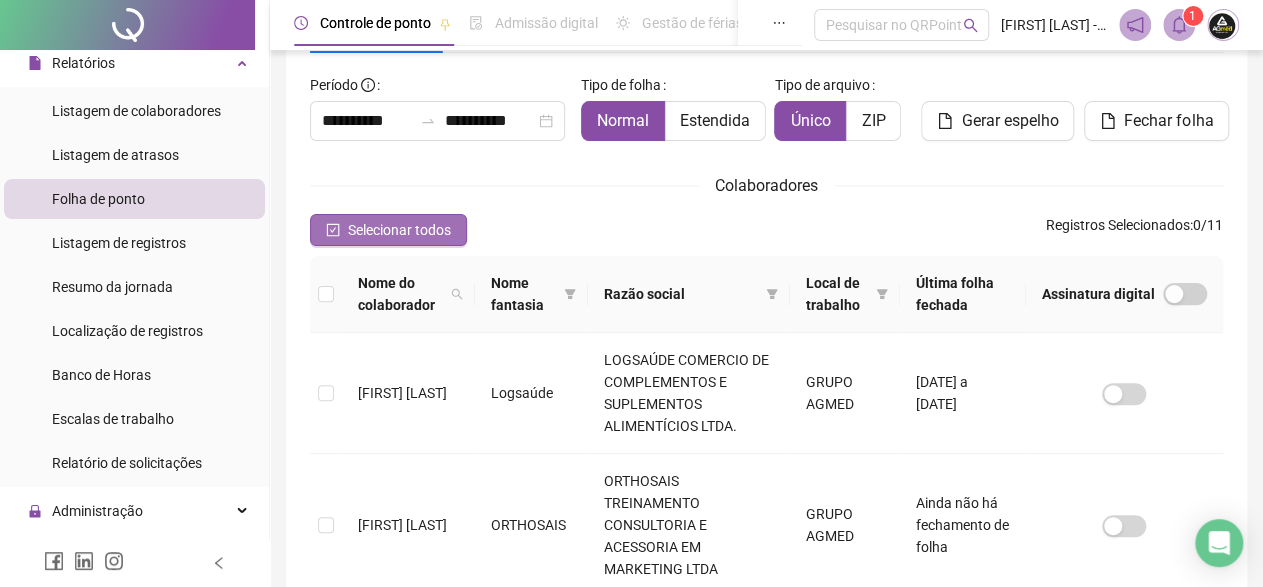 click on "Selecionar todos" at bounding box center (399, 230) 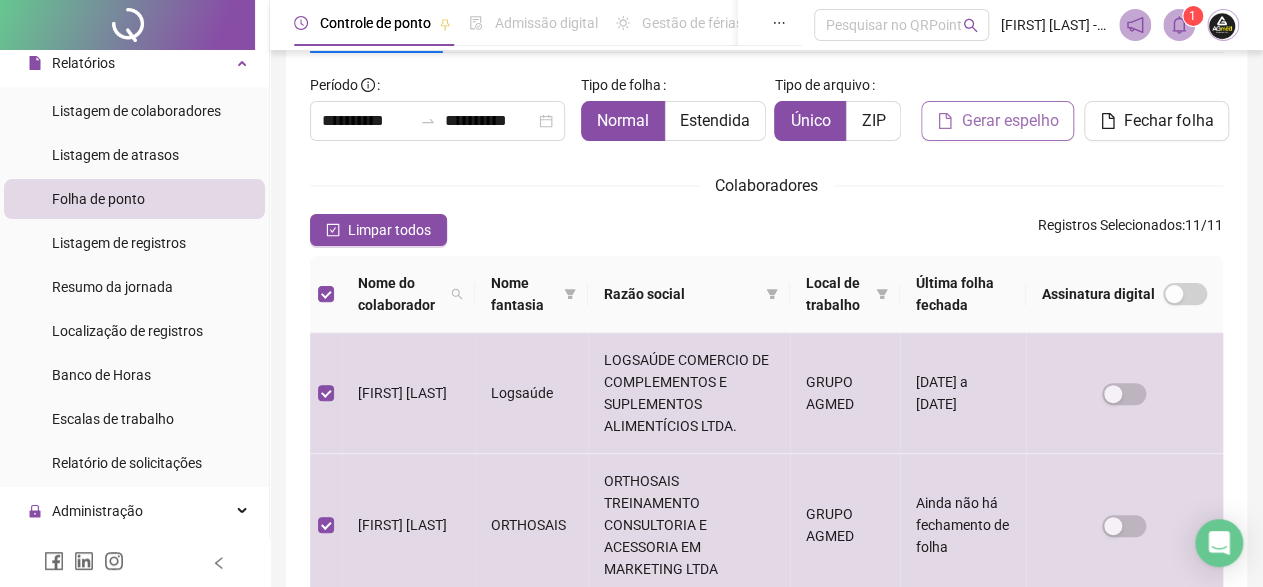 click on "Gerar espelho" at bounding box center [1009, 121] 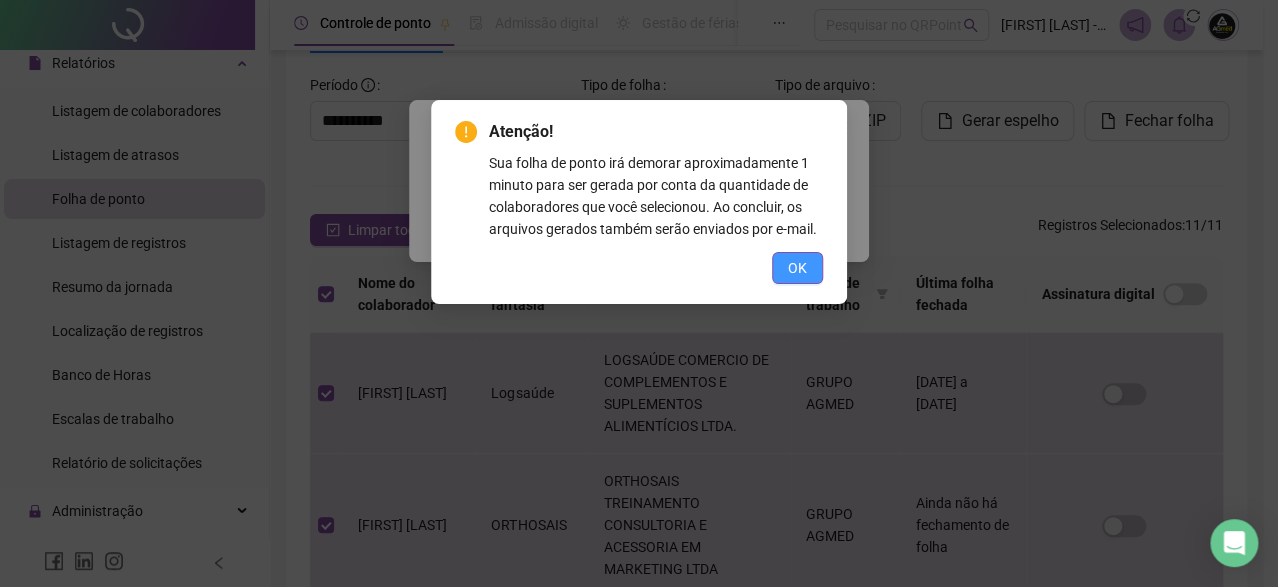 click on "OK" at bounding box center [797, 268] 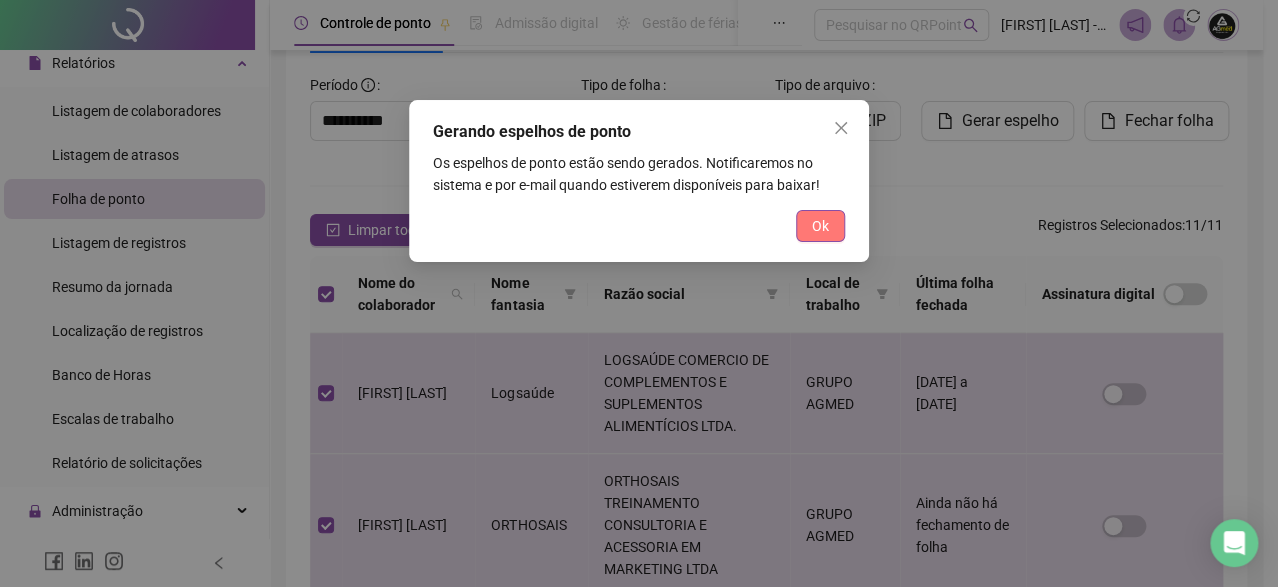click on "Ok" at bounding box center [820, 226] 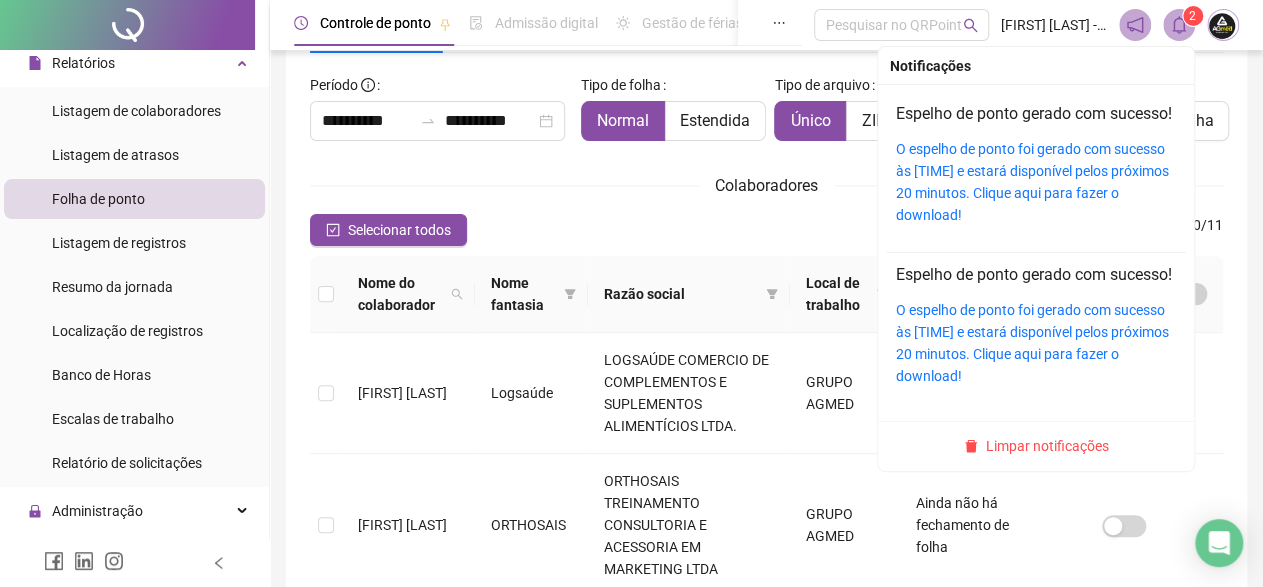 click at bounding box center [1179, 25] 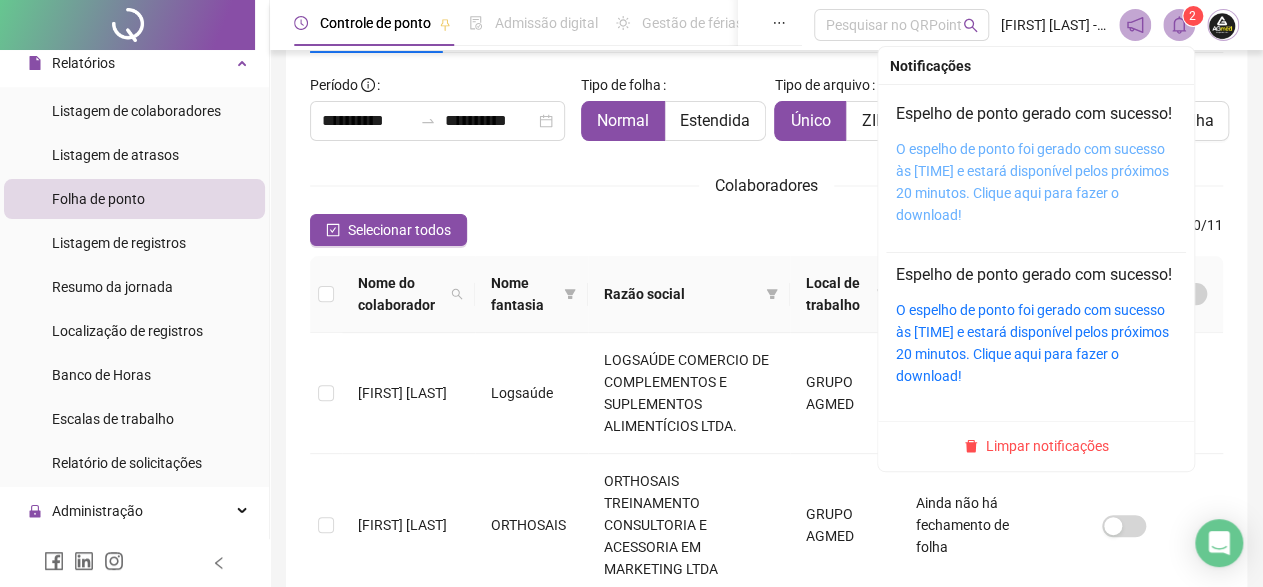 click on "O espelho de ponto foi gerado com sucesso às [TIME] e estará disponível pelos próximos 20 minutos.
Clique aqui para fazer o download!" at bounding box center [1032, 182] 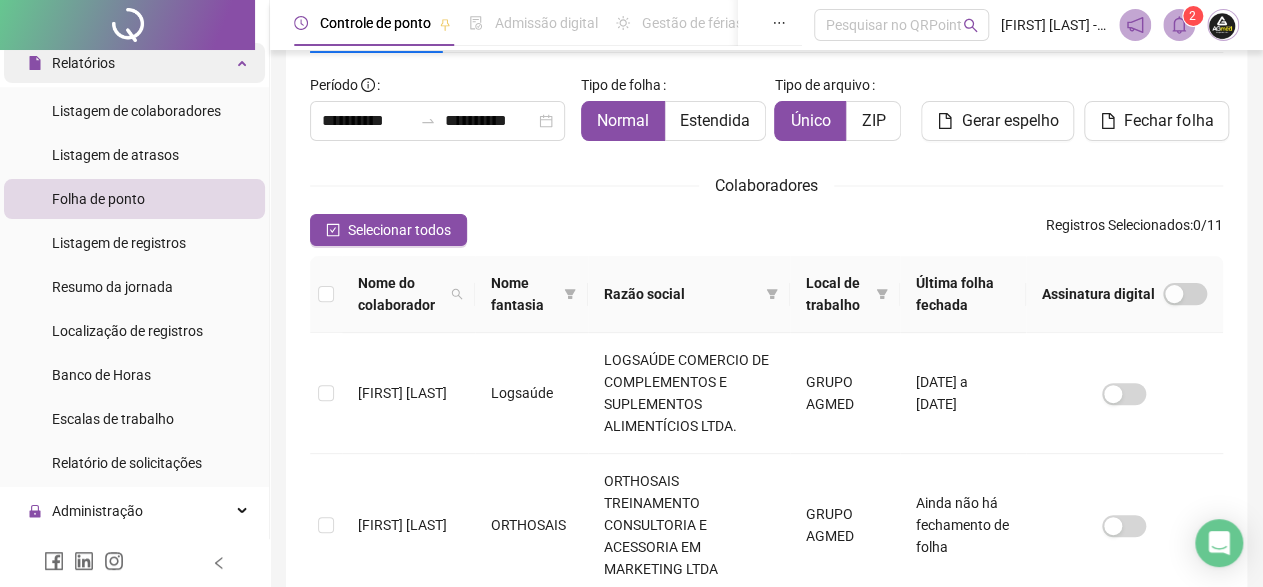 click on "Relatórios" at bounding box center (83, 63) 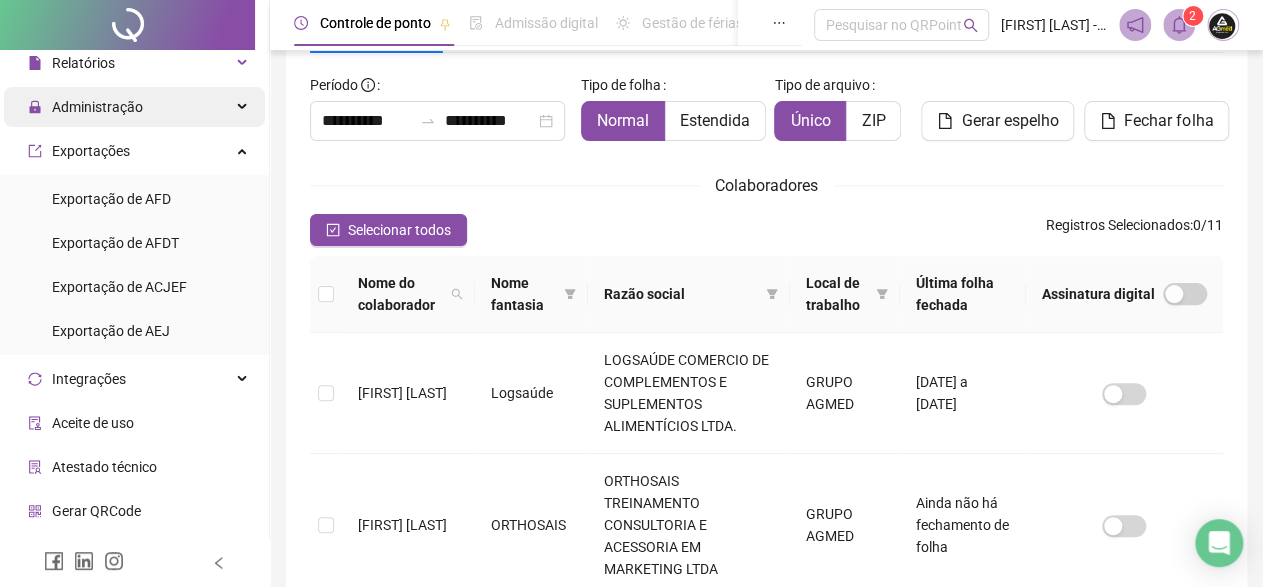click on "Administração" at bounding box center (97, 107) 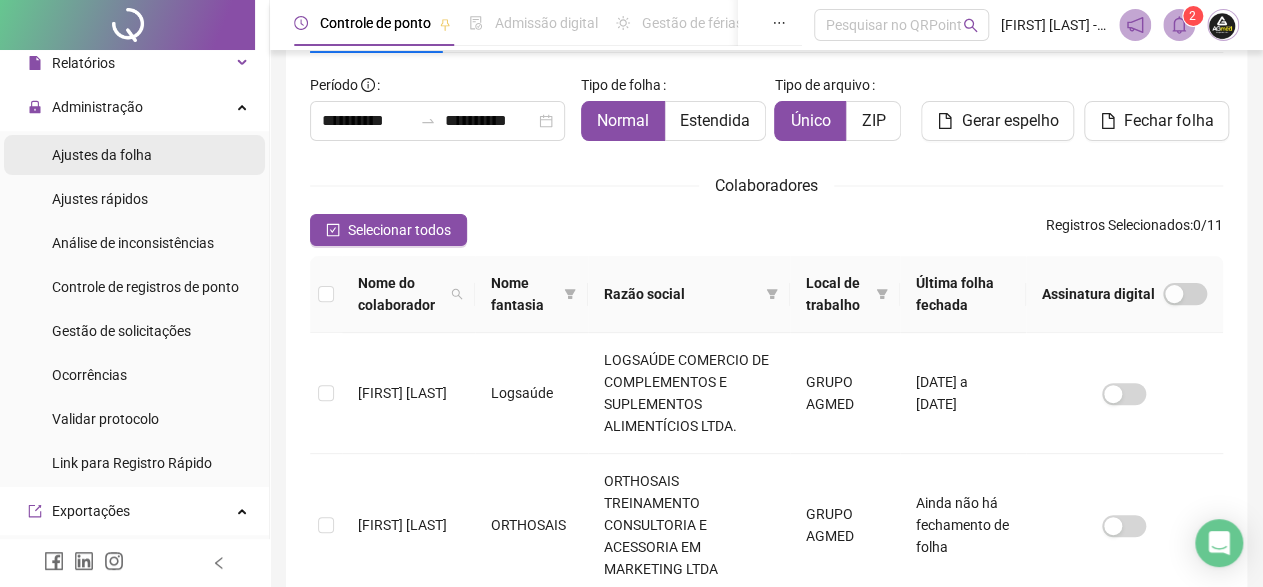click on "Ajustes da folha" at bounding box center (102, 155) 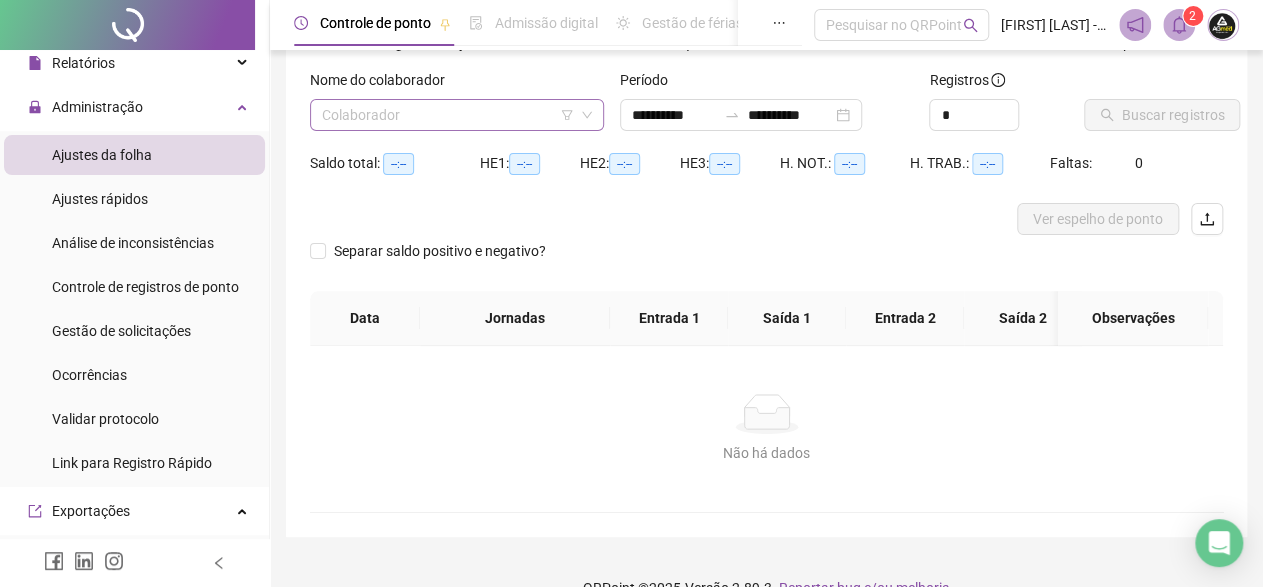click at bounding box center [448, 115] 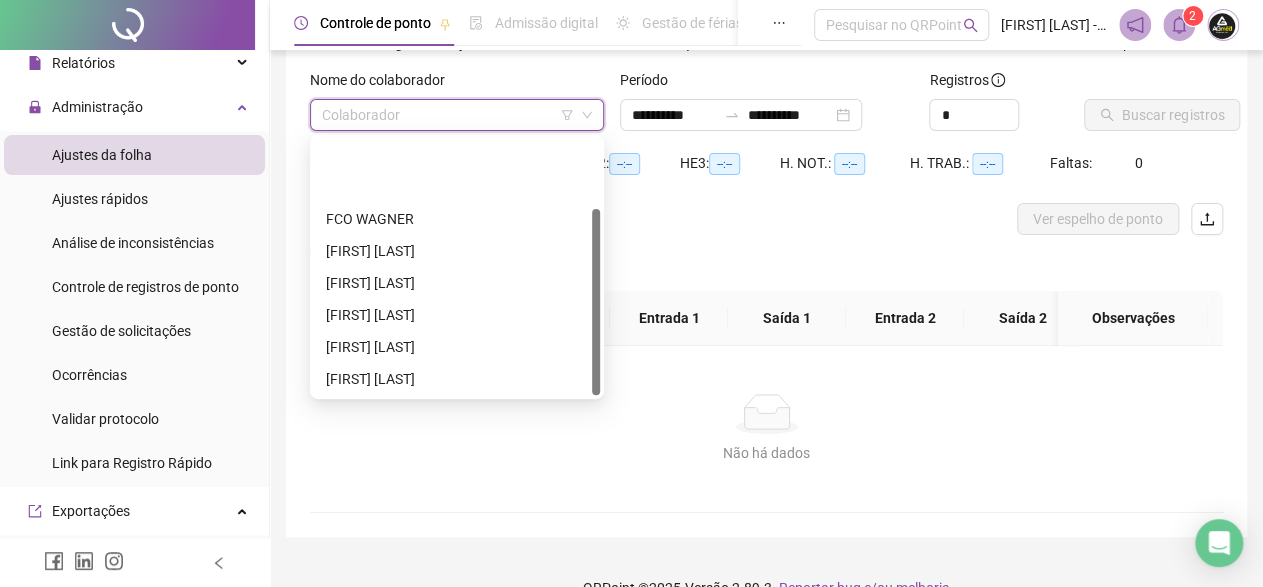 scroll, scrollTop: 96, scrollLeft: 0, axis: vertical 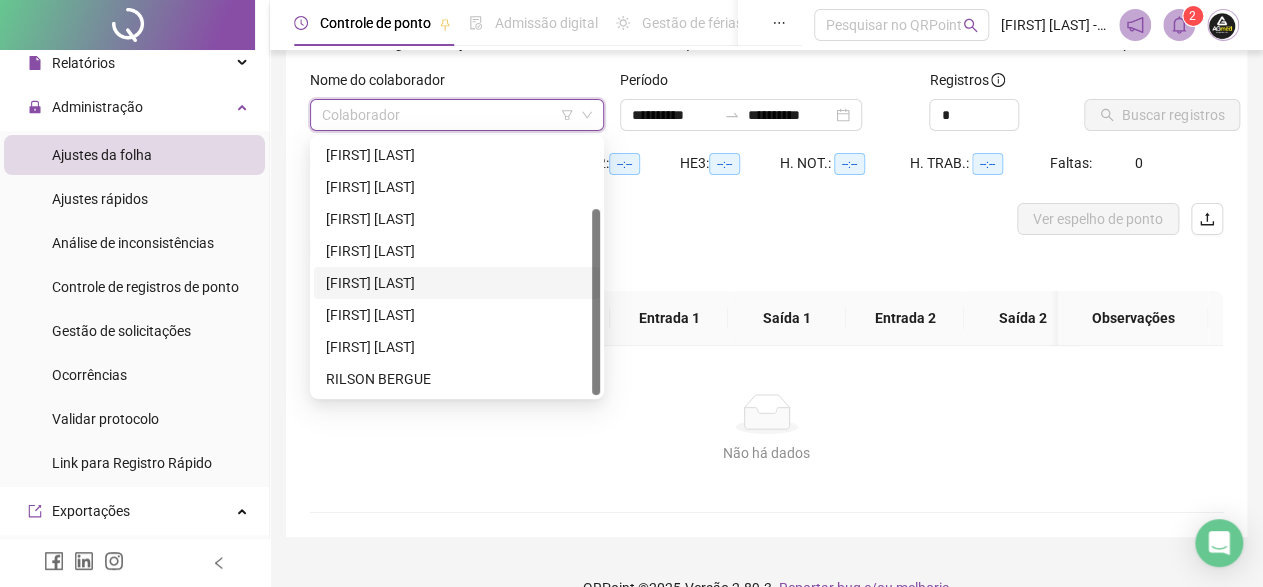 click on "[FIRST] [LAST]" at bounding box center [457, 283] 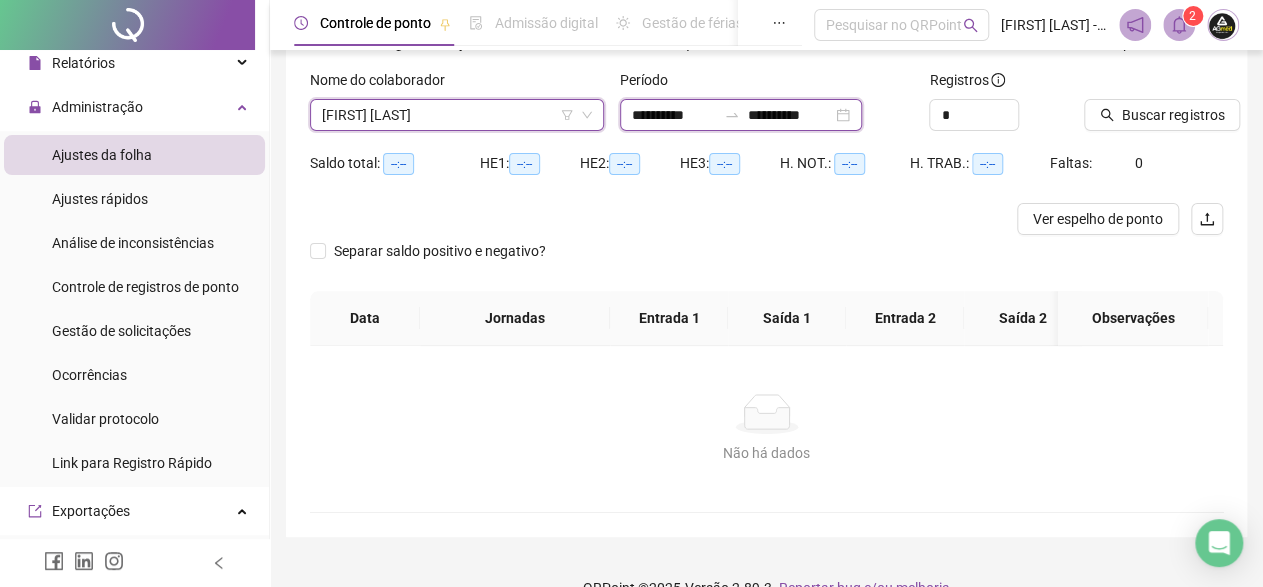 click on "**********" at bounding box center (790, 115) 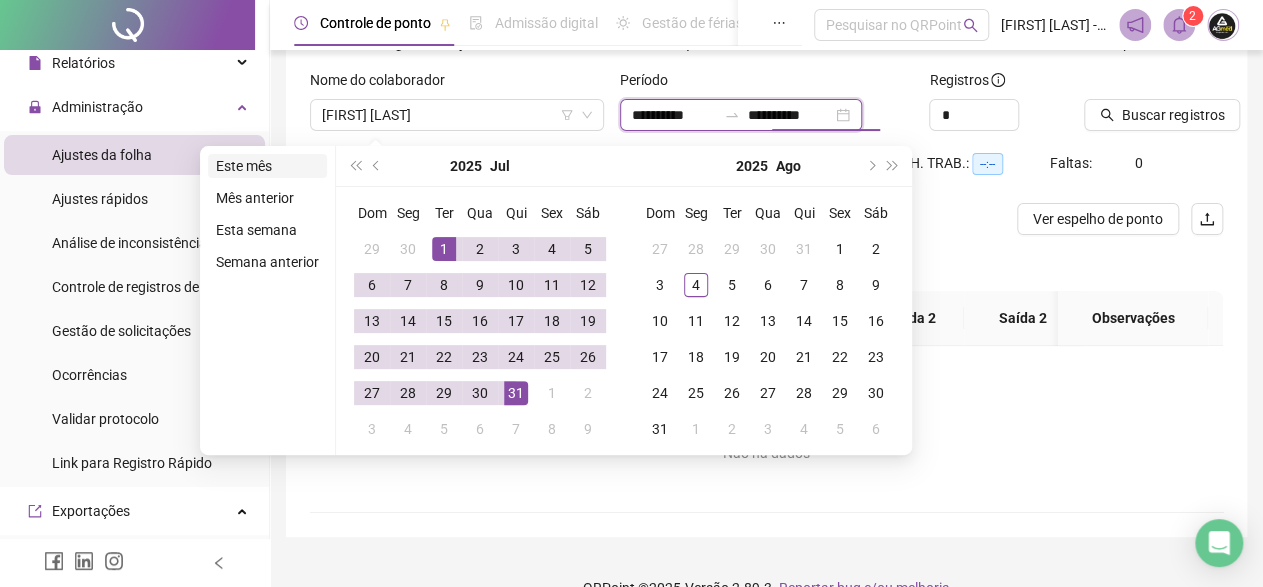 type on "**********" 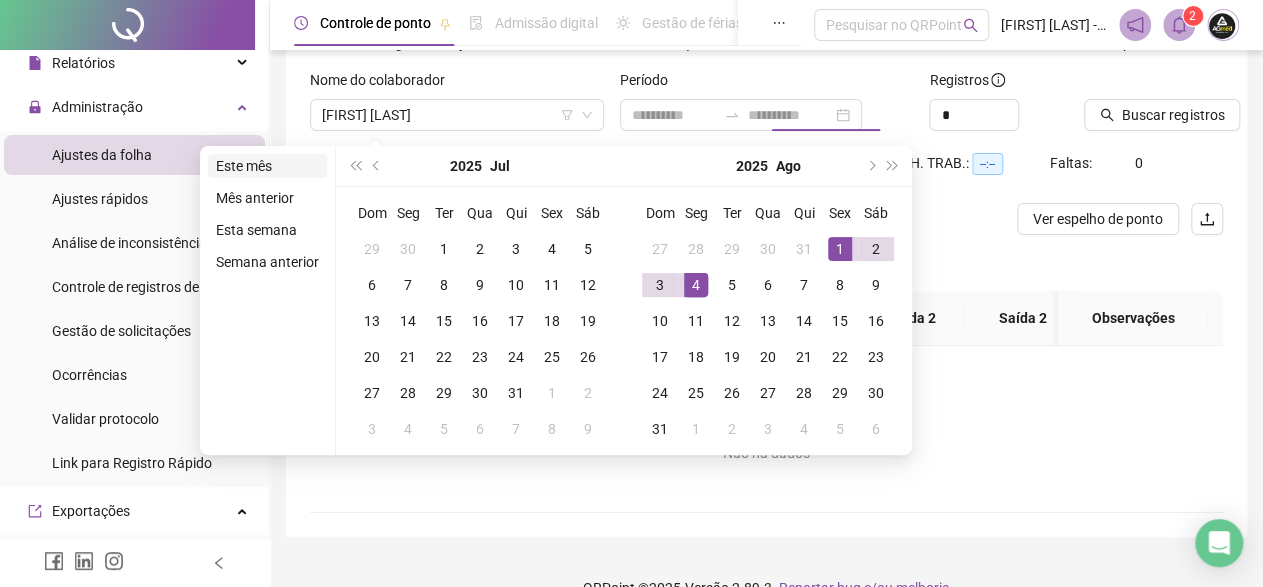 click on "Este mês" at bounding box center [267, 166] 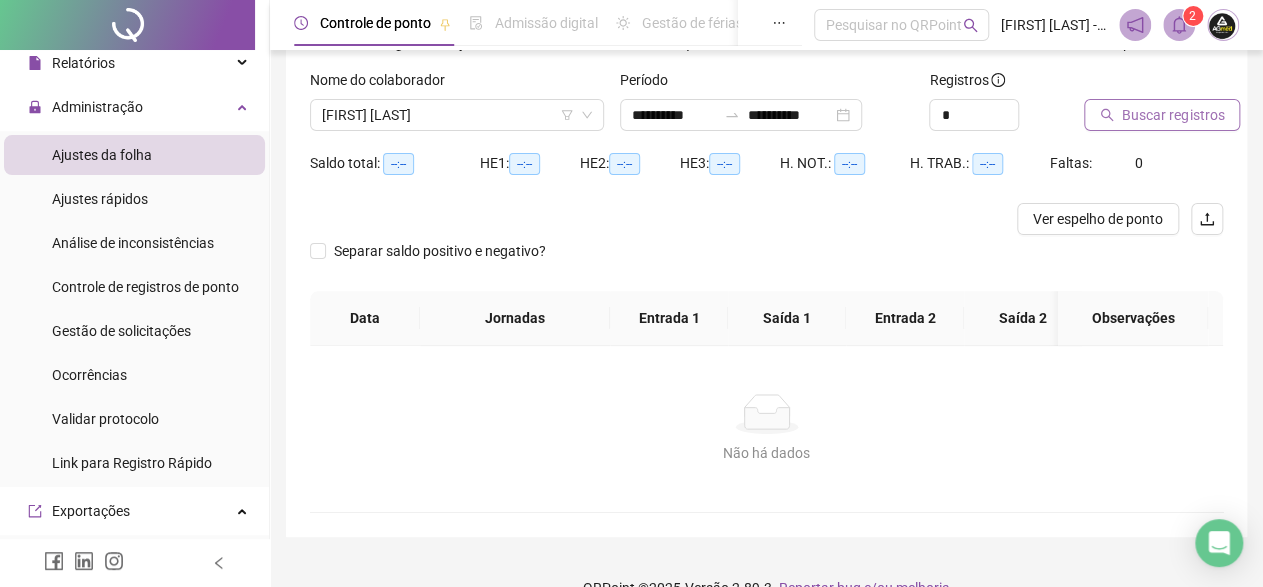 click on "Buscar registros" at bounding box center [1173, 115] 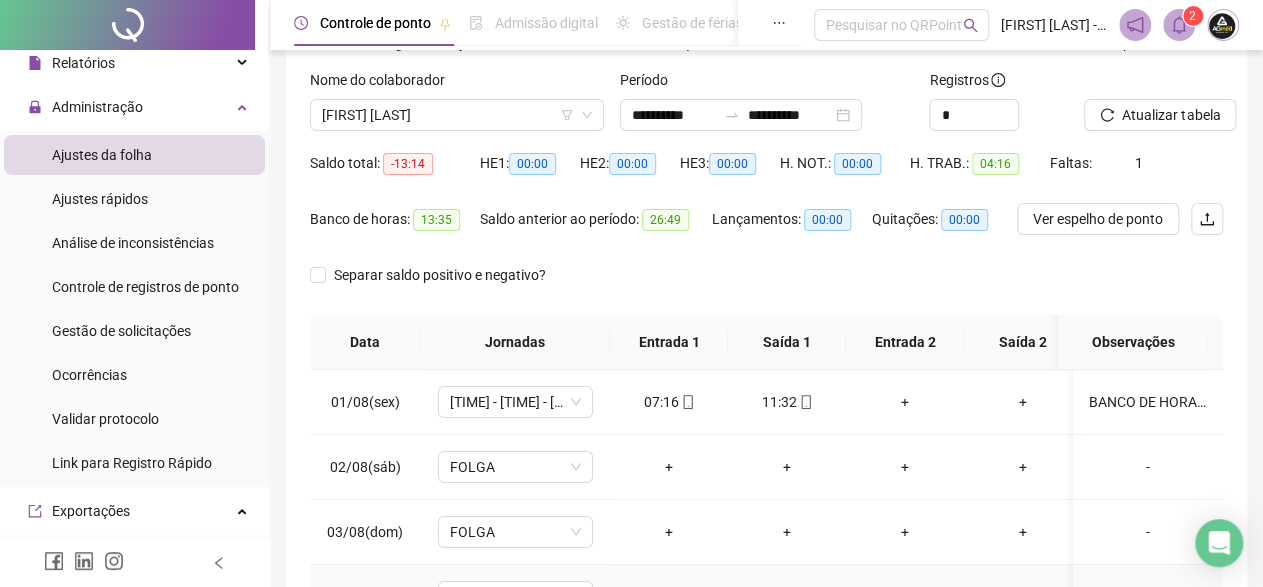 scroll, scrollTop: 282, scrollLeft: 0, axis: vertical 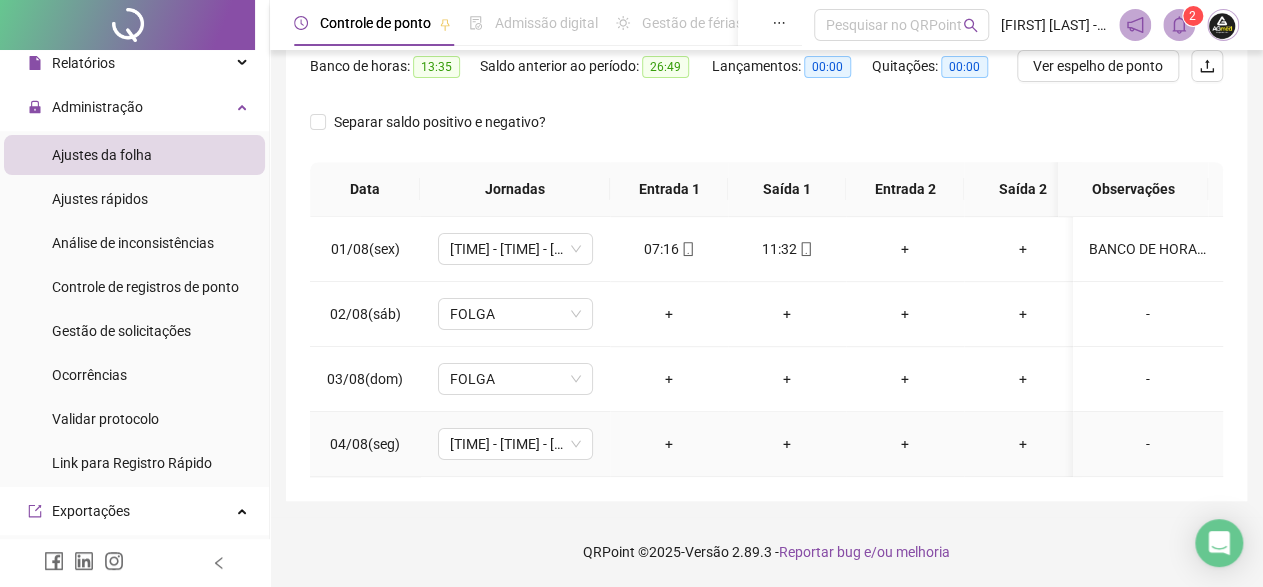 click on "-" at bounding box center (1148, 444) 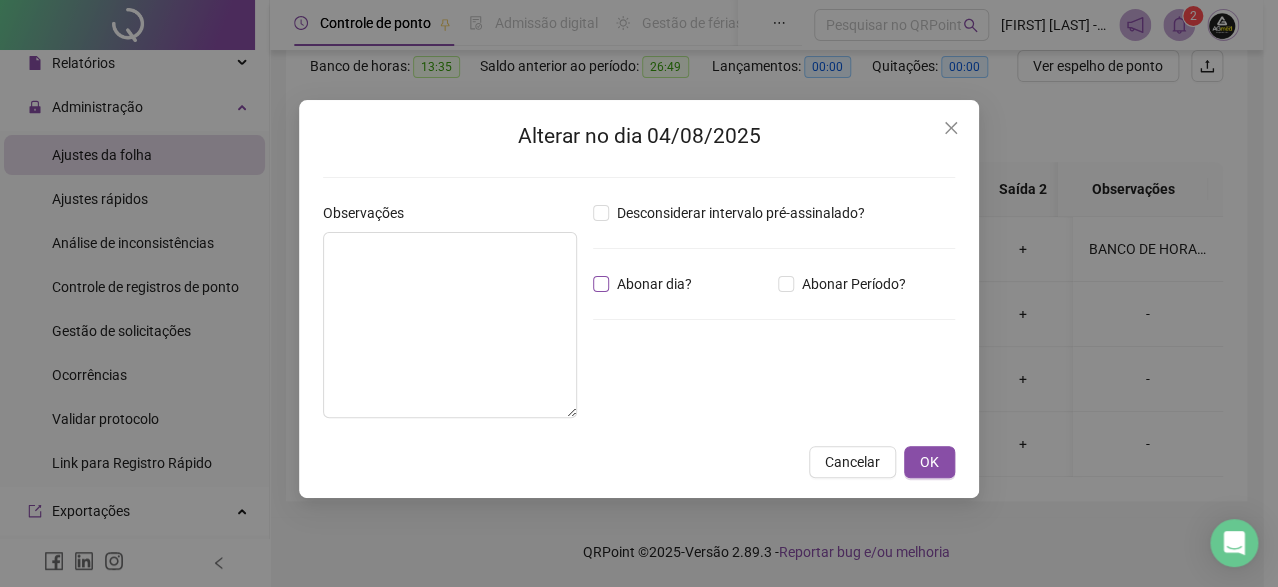 click on "Abonar dia?" at bounding box center [654, 284] 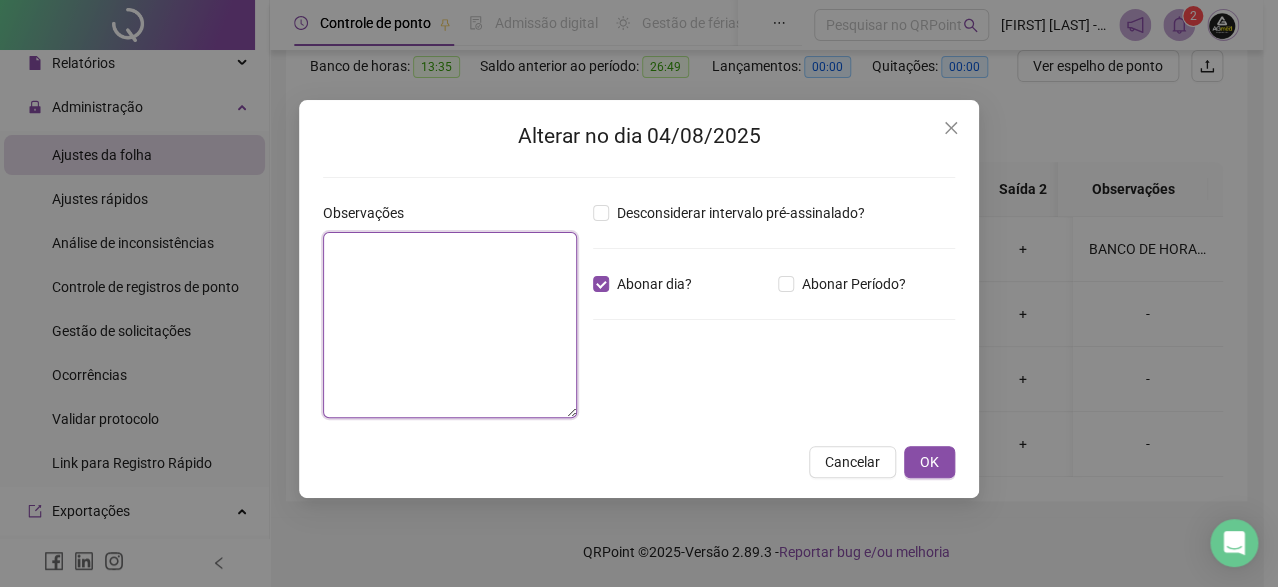 click at bounding box center (450, 325) 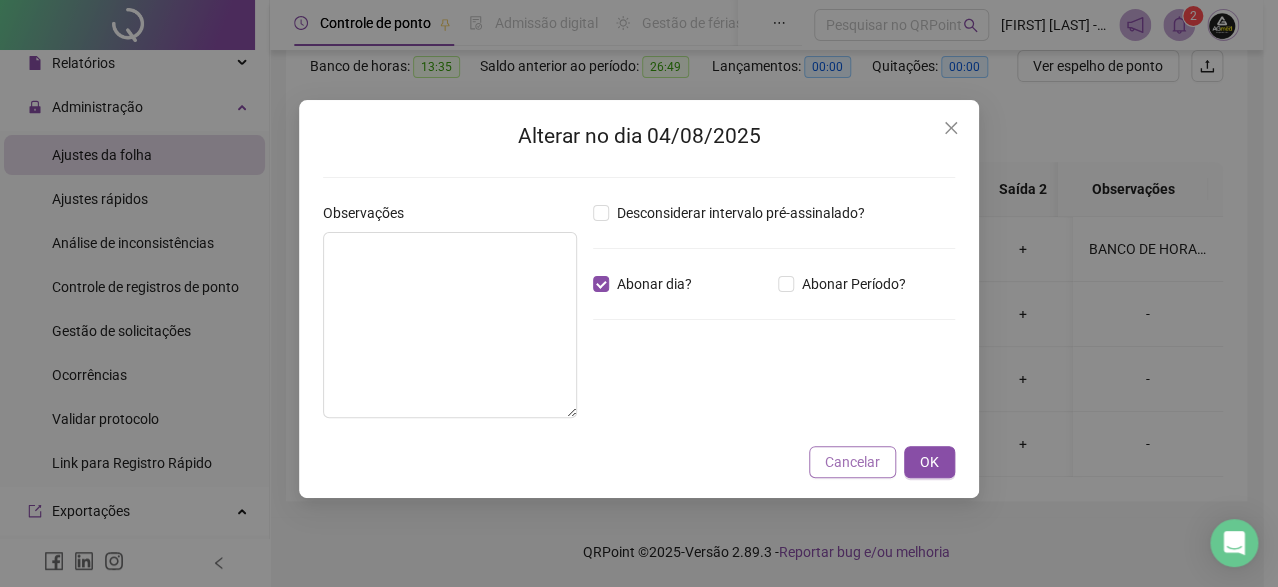 click on "Cancelar" at bounding box center (852, 462) 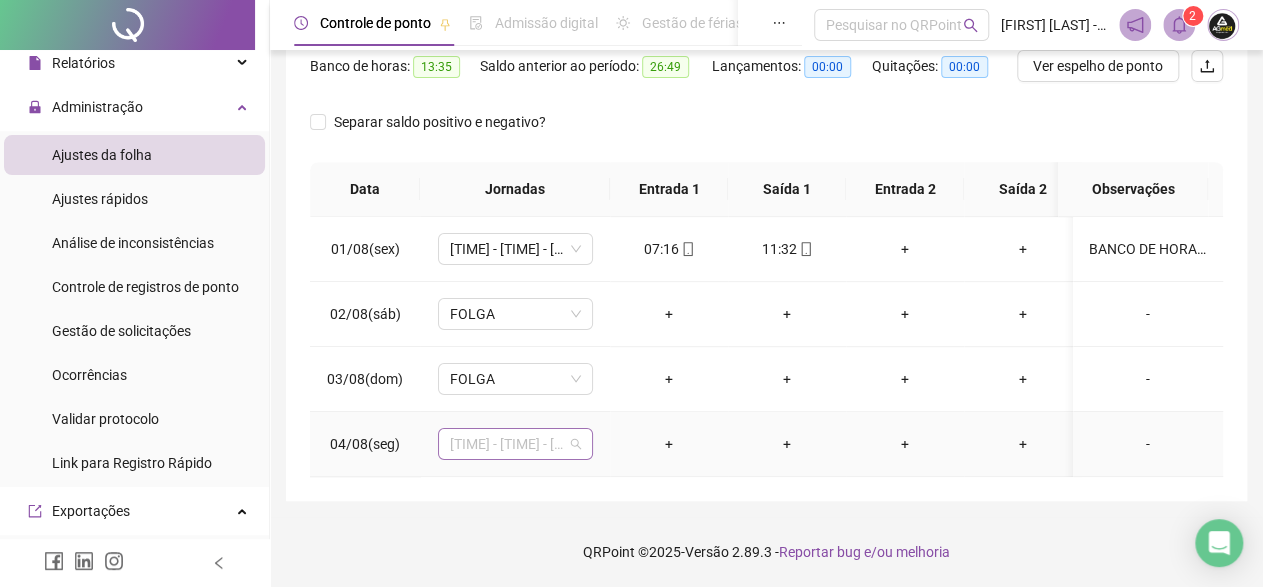 click on "[TIME] - [TIME] - [TIME] [TIME]" at bounding box center [515, 444] 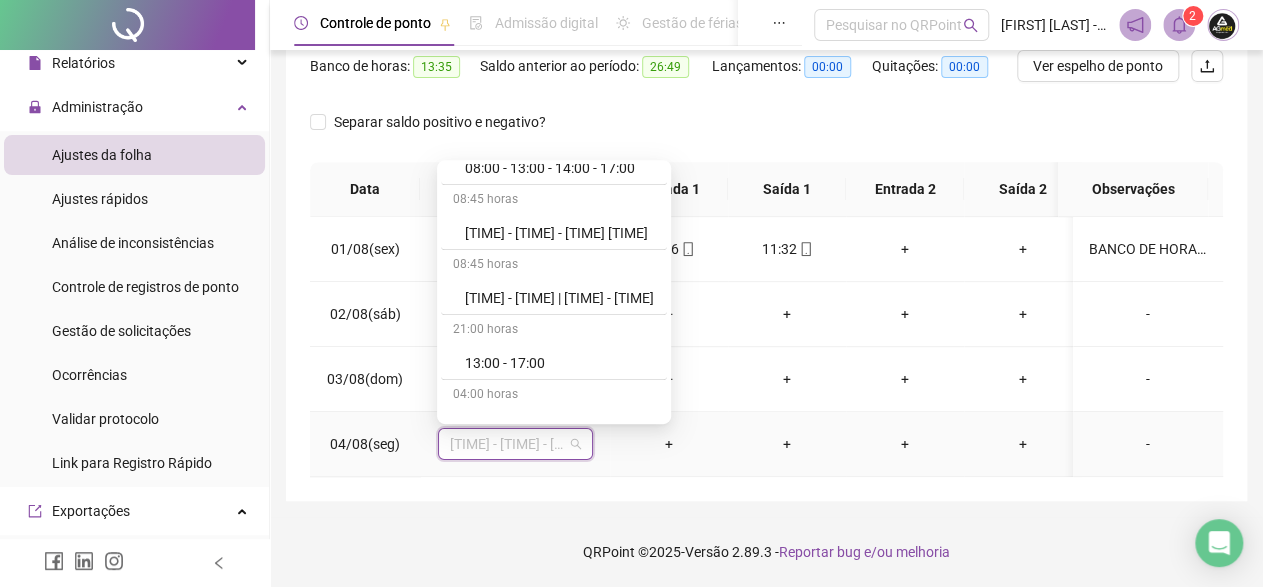 scroll, scrollTop: 1100, scrollLeft: 0, axis: vertical 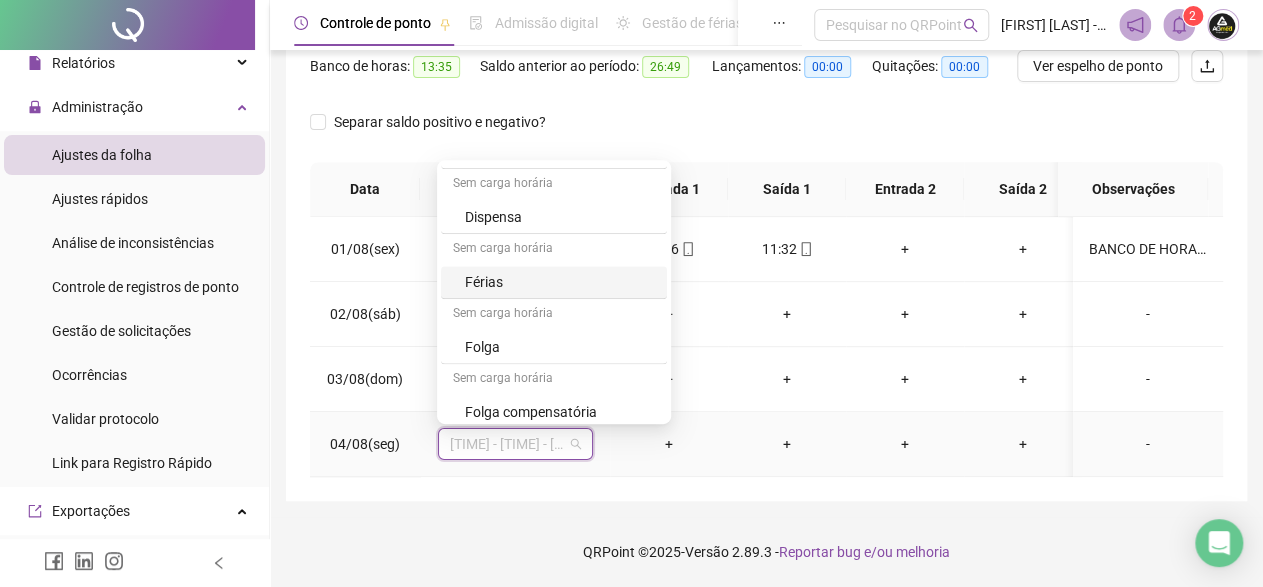 click on "Férias" at bounding box center (560, 282) 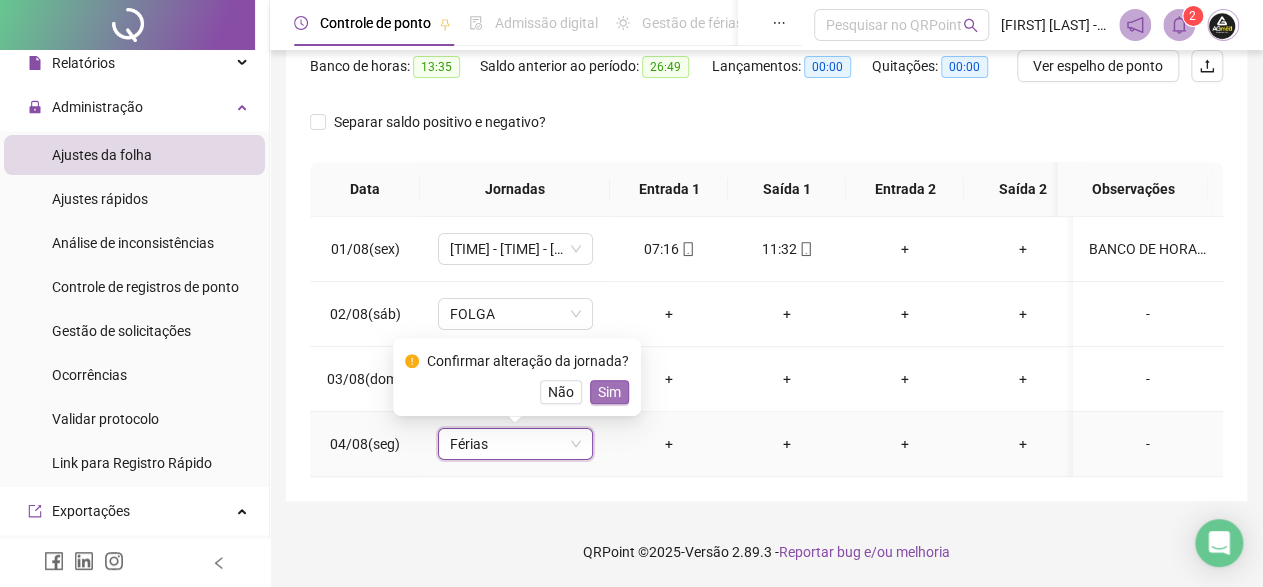 click on "Sim" at bounding box center (609, 392) 